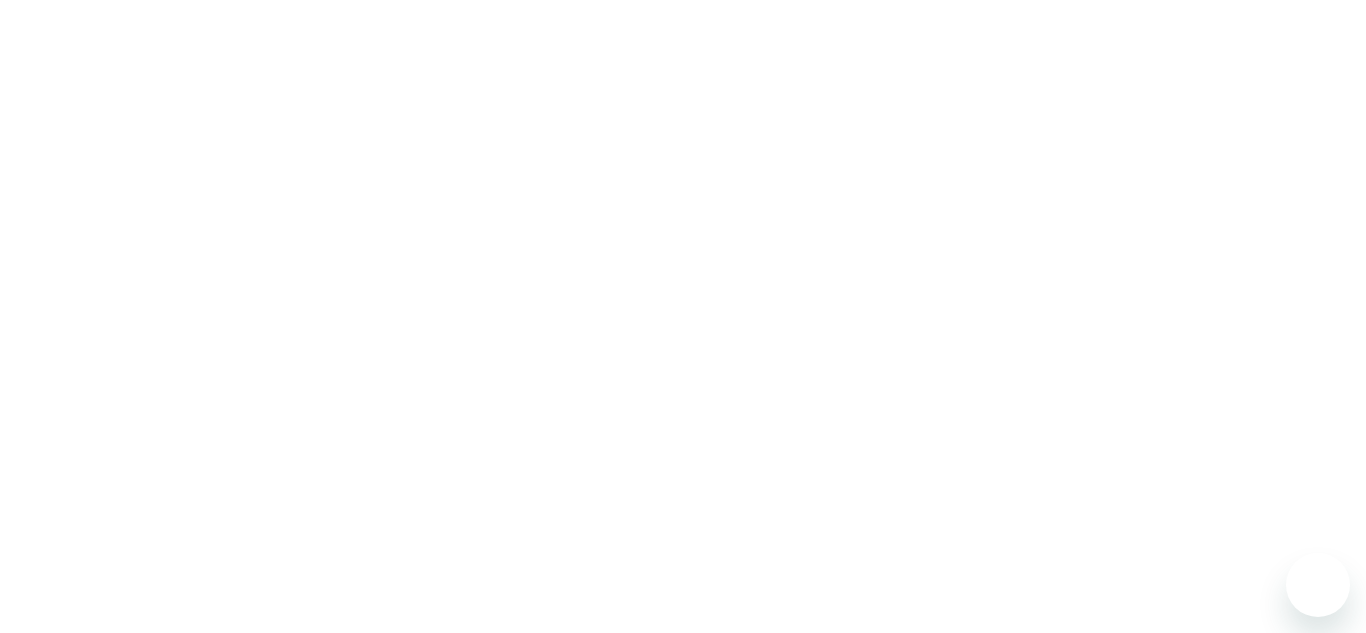 scroll, scrollTop: 0, scrollLeft: 0, axis: both 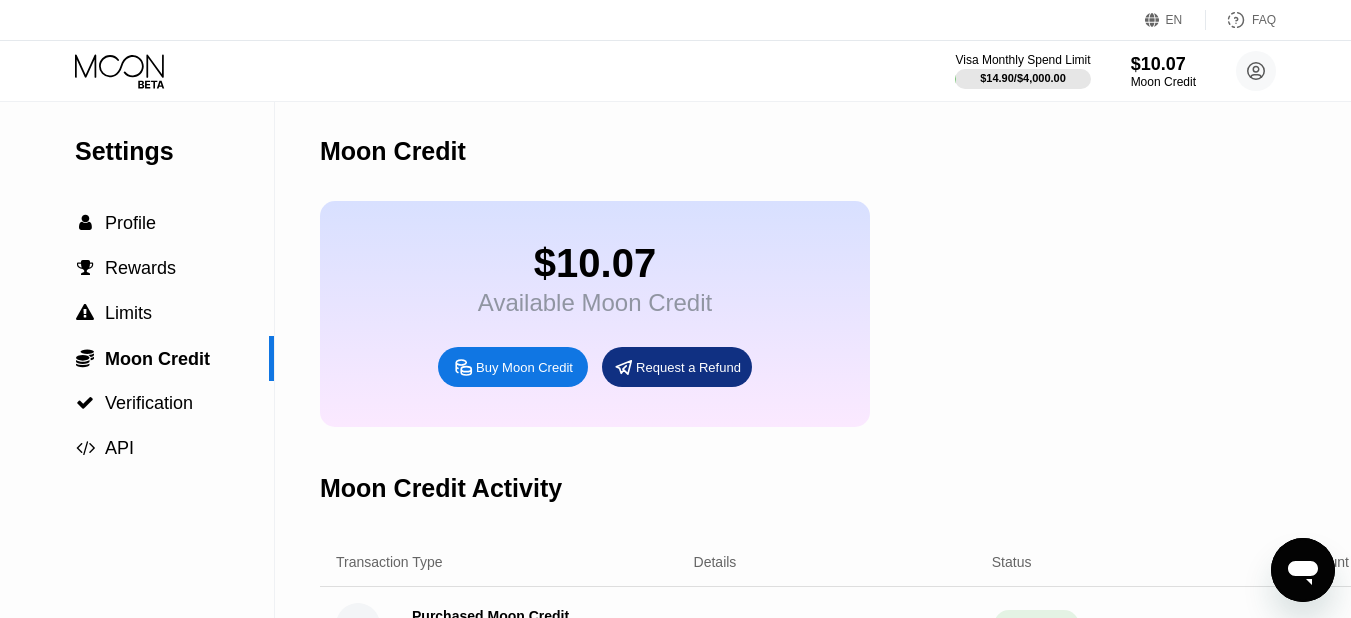 click 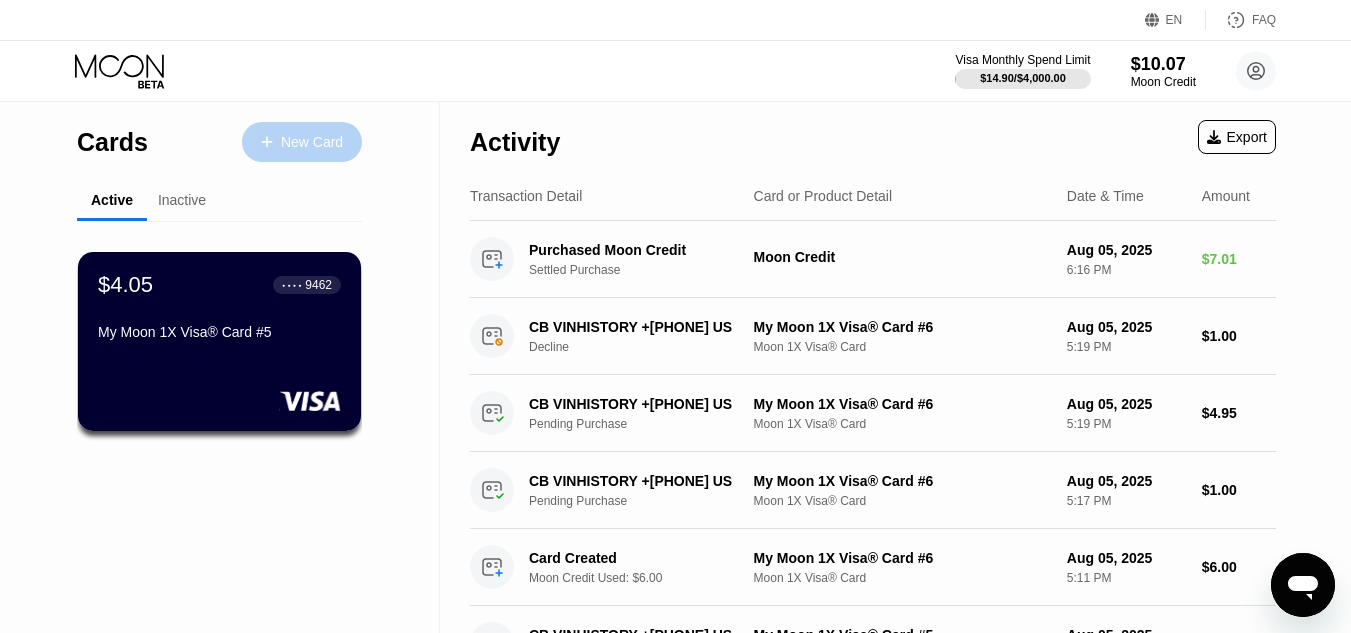 click on "New Card" at bounding box center [302, 142] 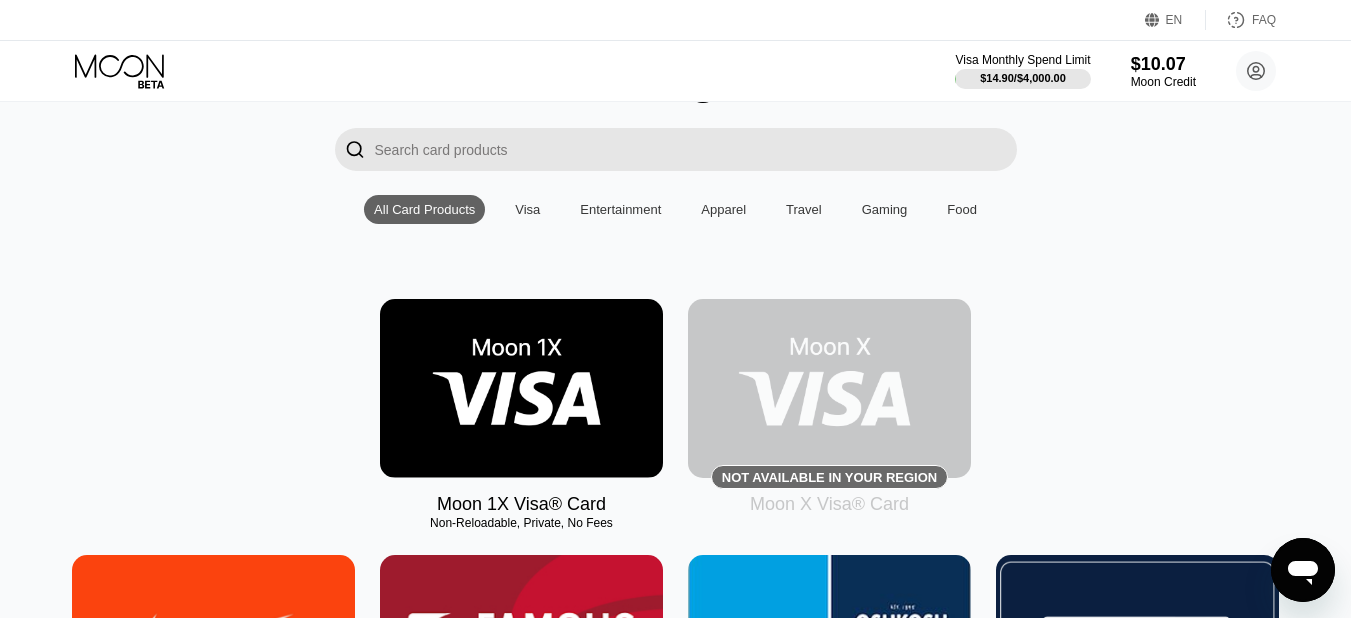 scroll, scrollTop: 300, scrollLeft: 0, axis: vertical 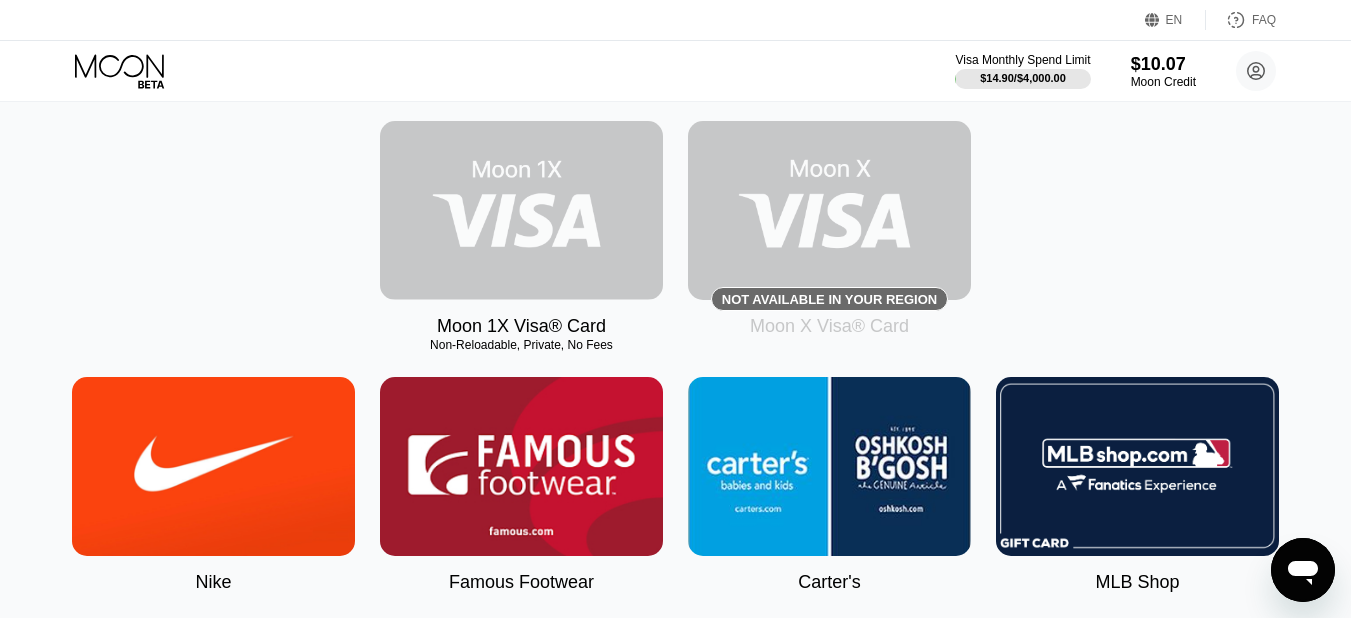 click at bounding box center [521, 210] 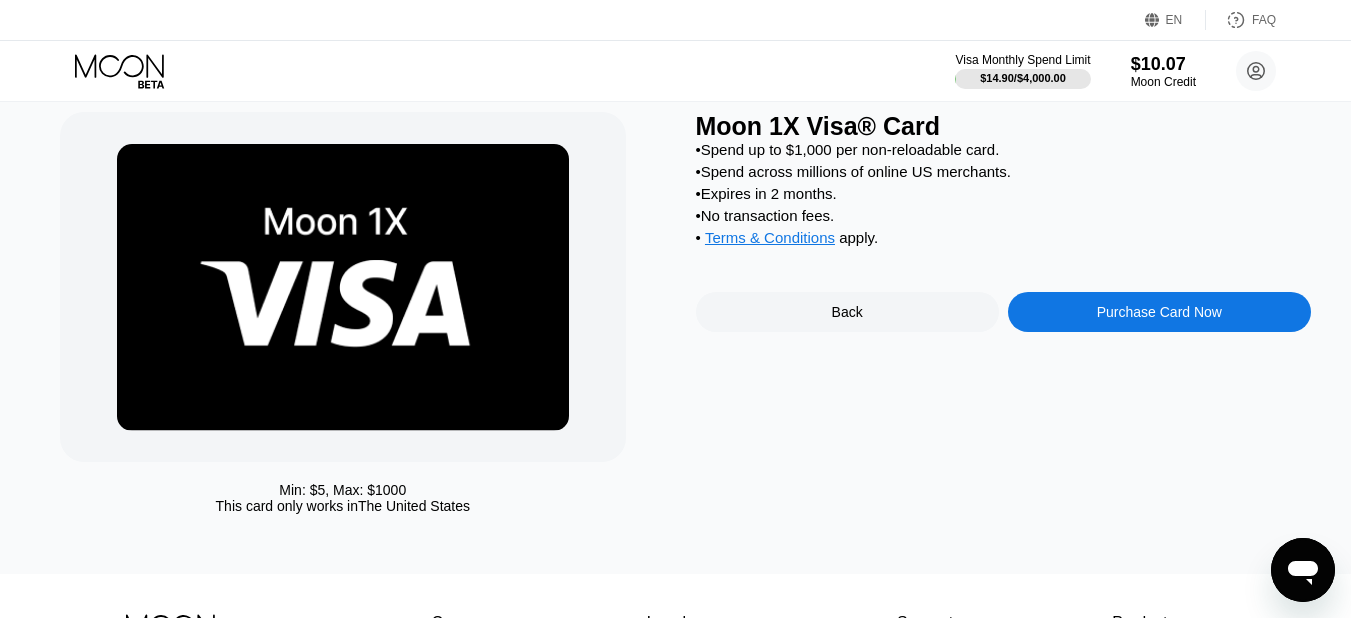 scroll, scrollTop: 0, scrollLeft: 0, axis: both 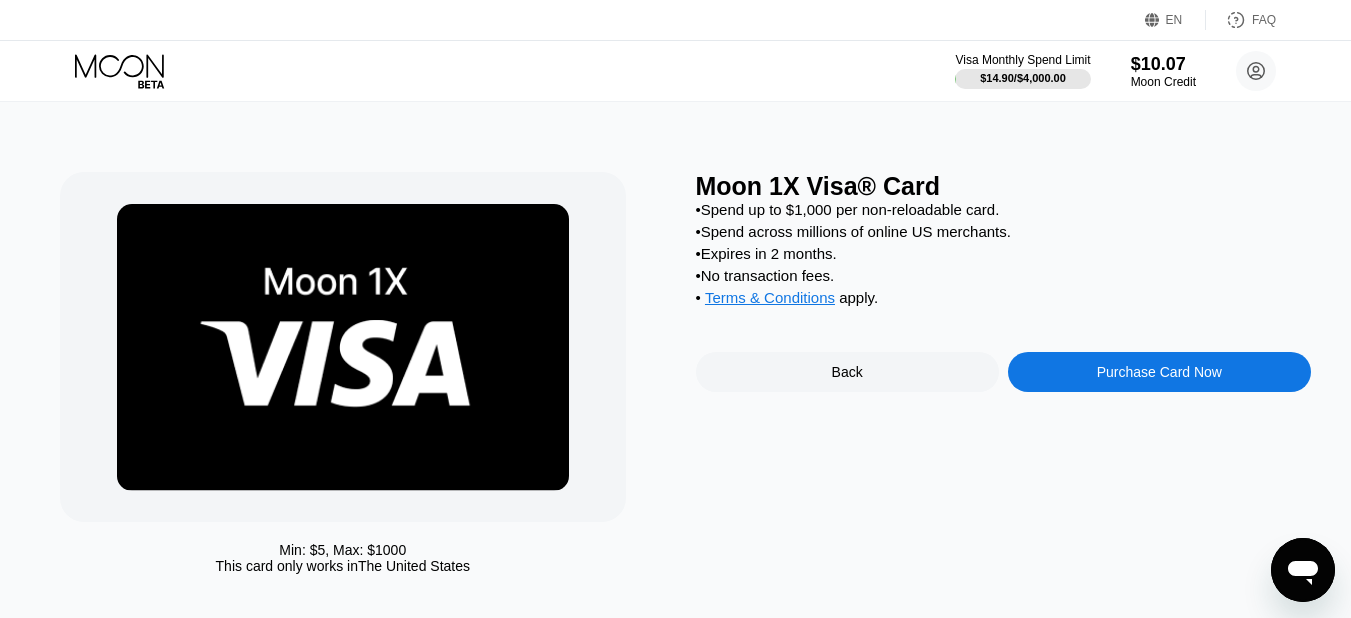 click on "Purchase Card Now" at bounding box center (1159, 372) 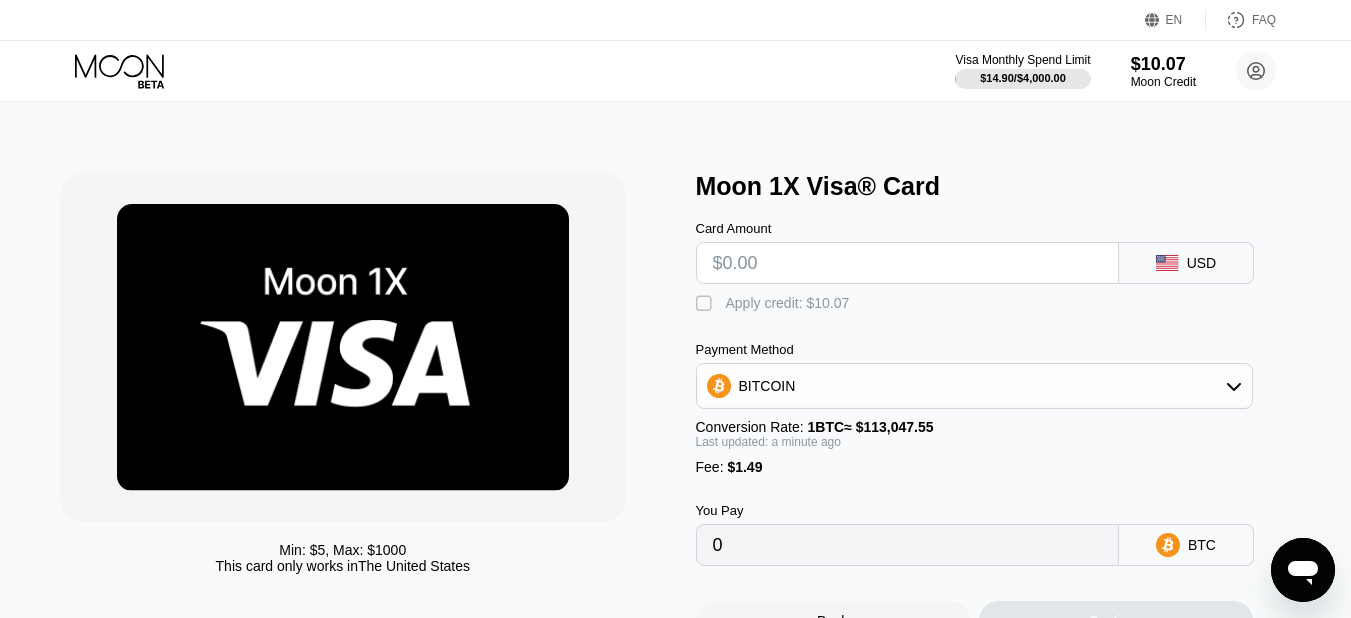 click at bounding box center [907, 263] 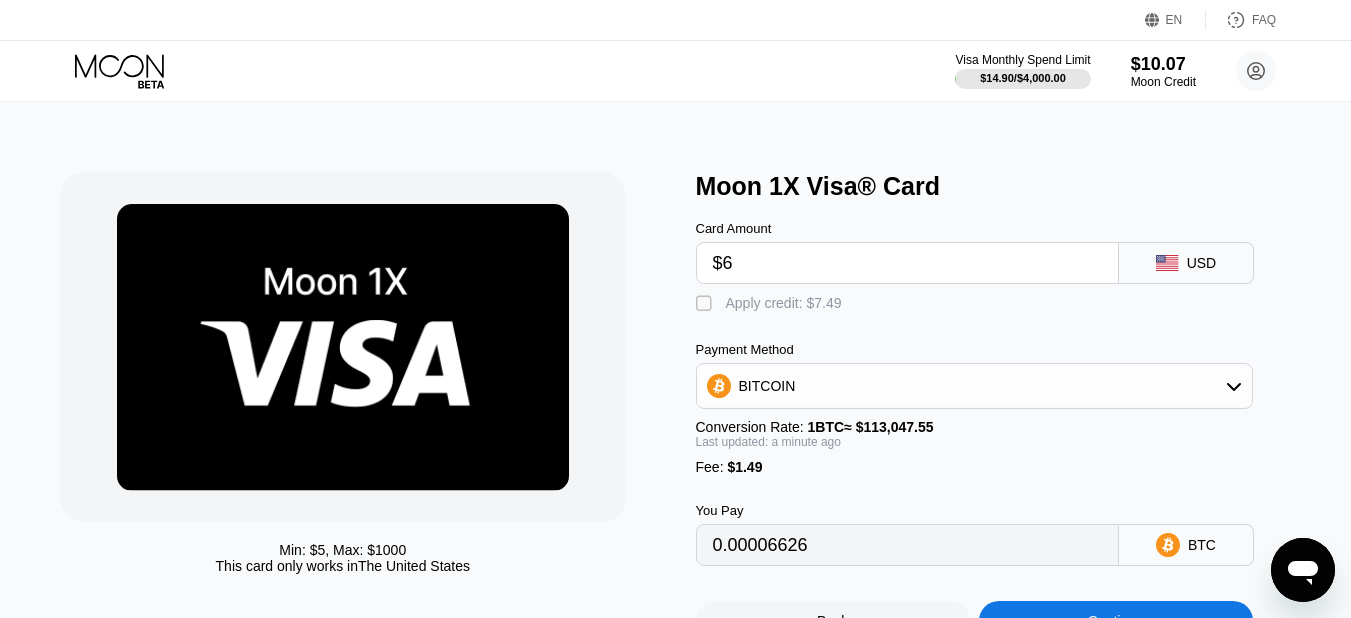 type on "0.00006626" 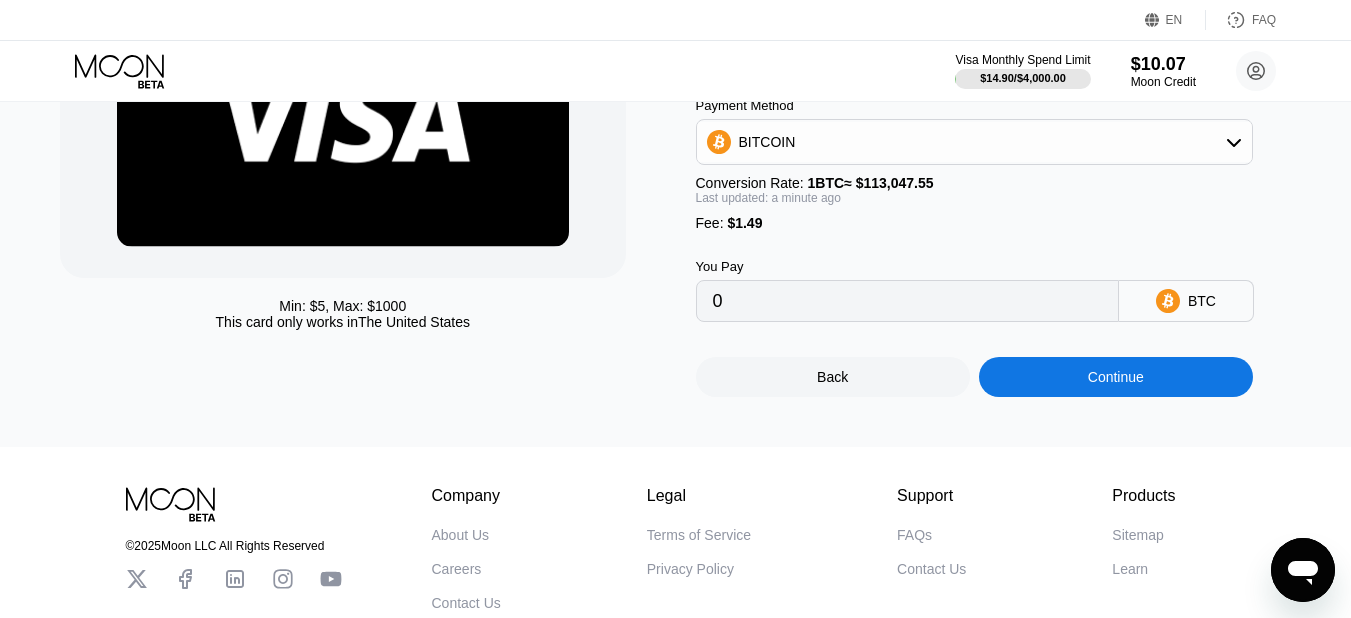 scroll, scrollTop: 300, scrollLeft: 0, axis: vertical 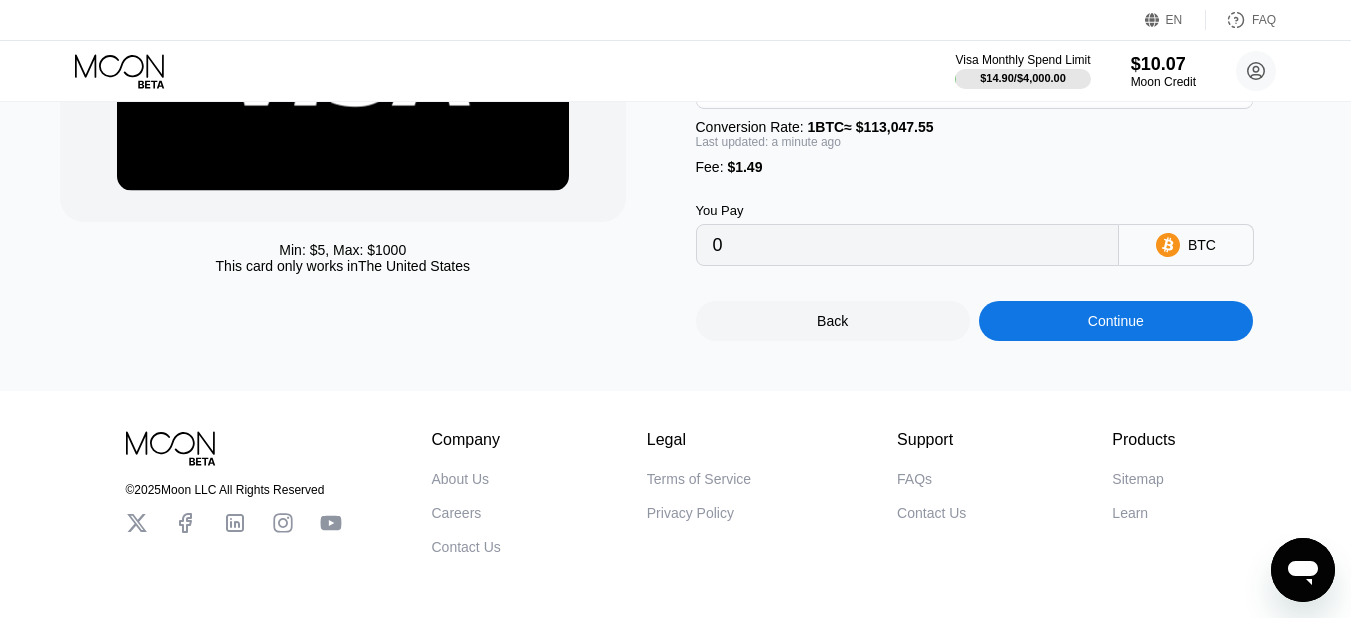 click on "Back Continue" at bounding box center (1003, 303) 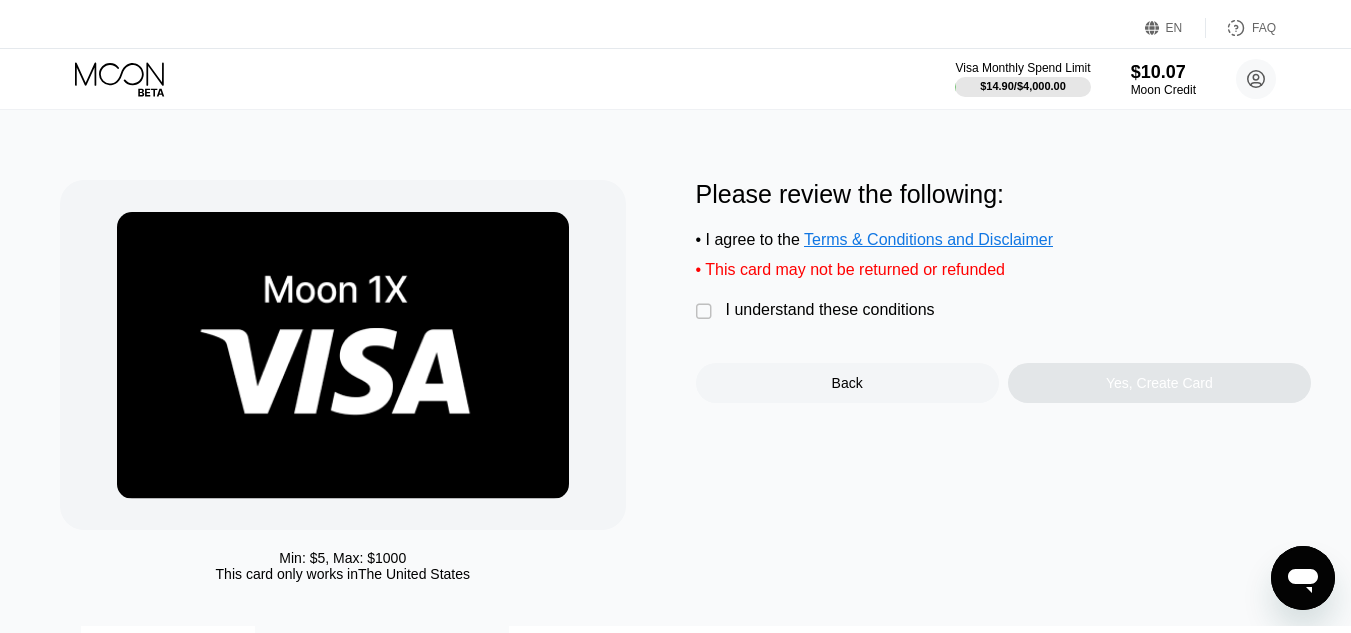 scroll, scrollTop: 0, scrollLeft: 0, axis: both 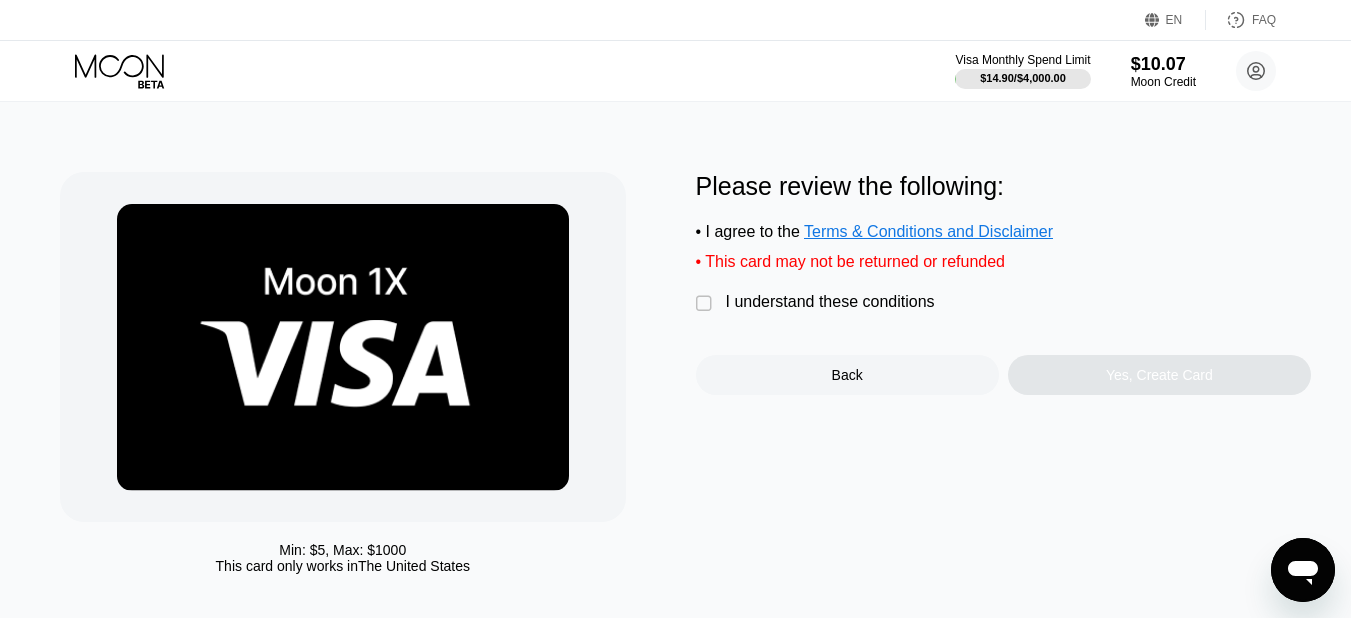 click on "" at bounding box center [706, 304] 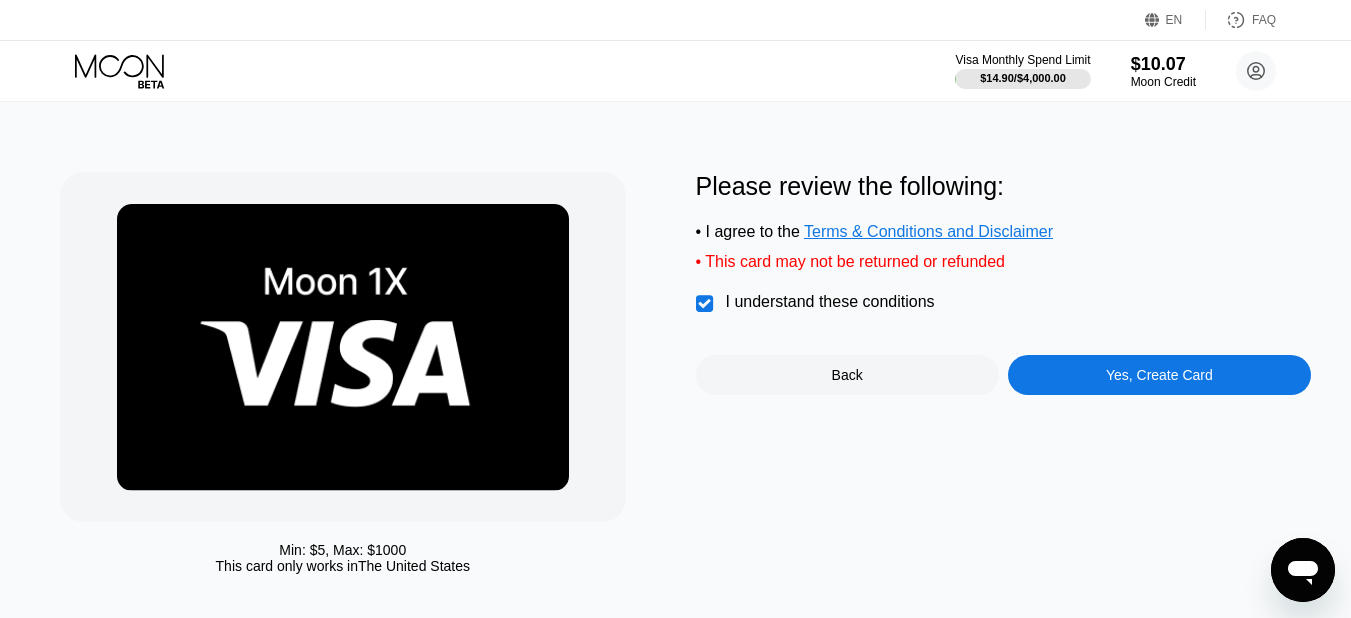 click on "Yes, Create Card" at bounding box center (1159, 375) 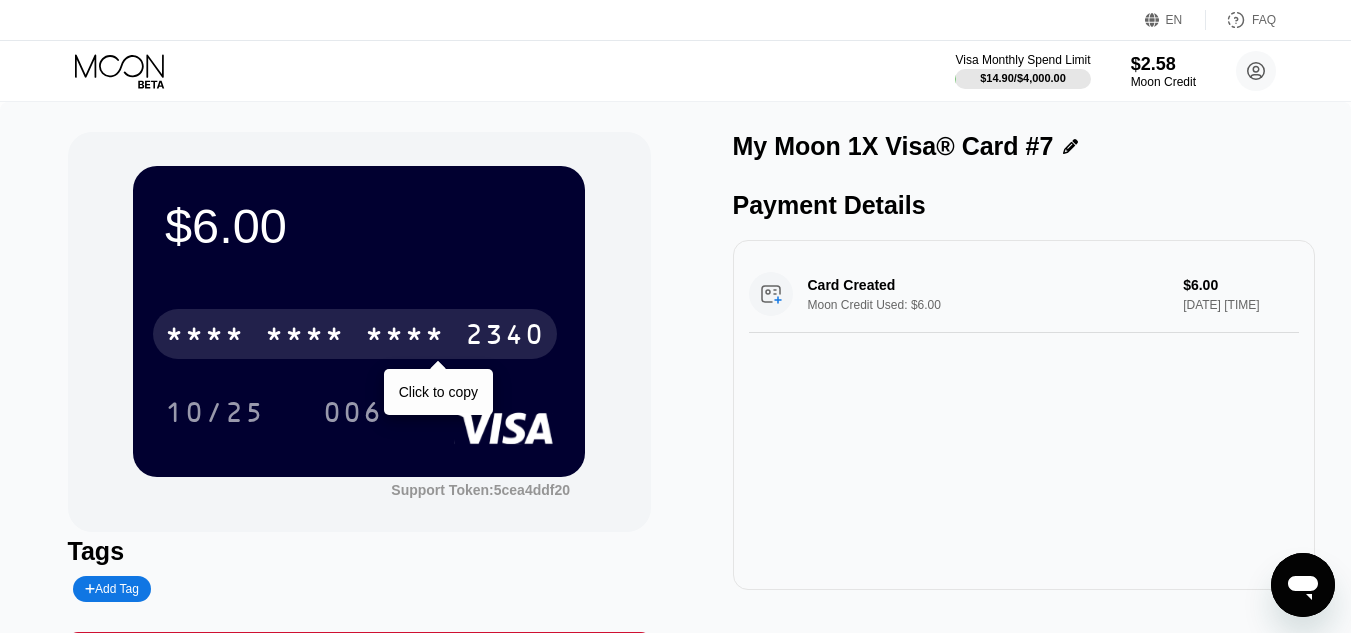 click on "* * * *" at bounding box center (405, 337) 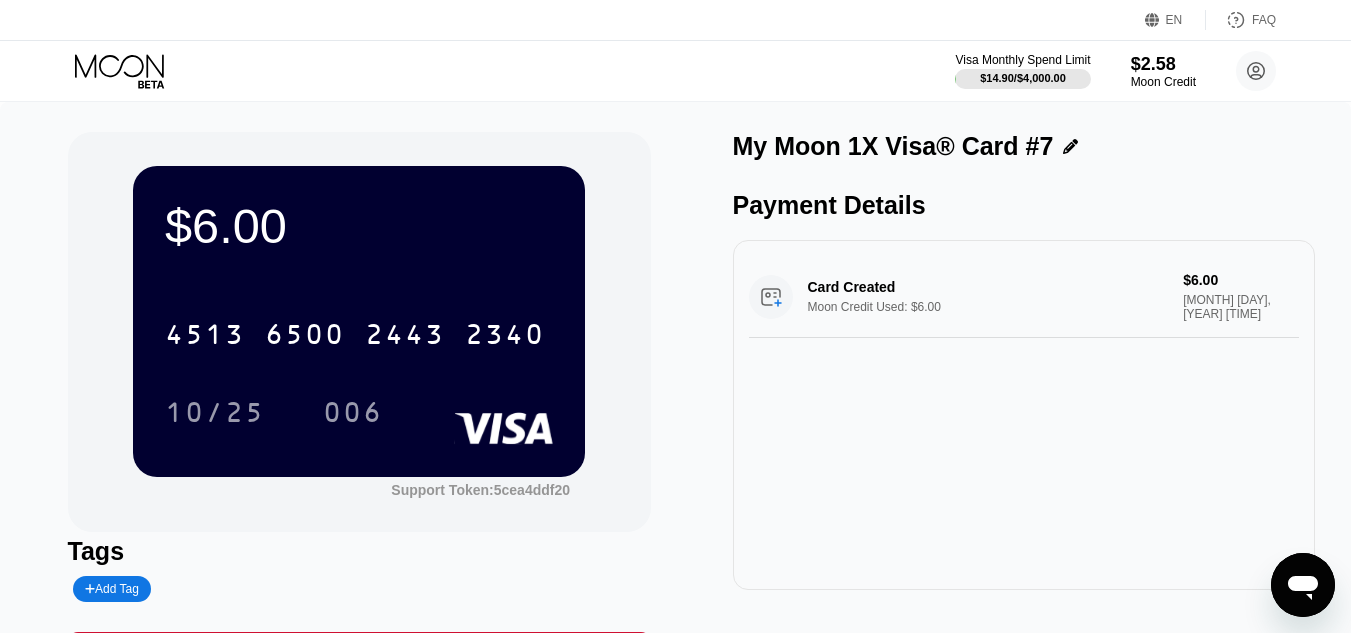 scroll, scrollTop: 0, scrollLeft: 0, axis: both 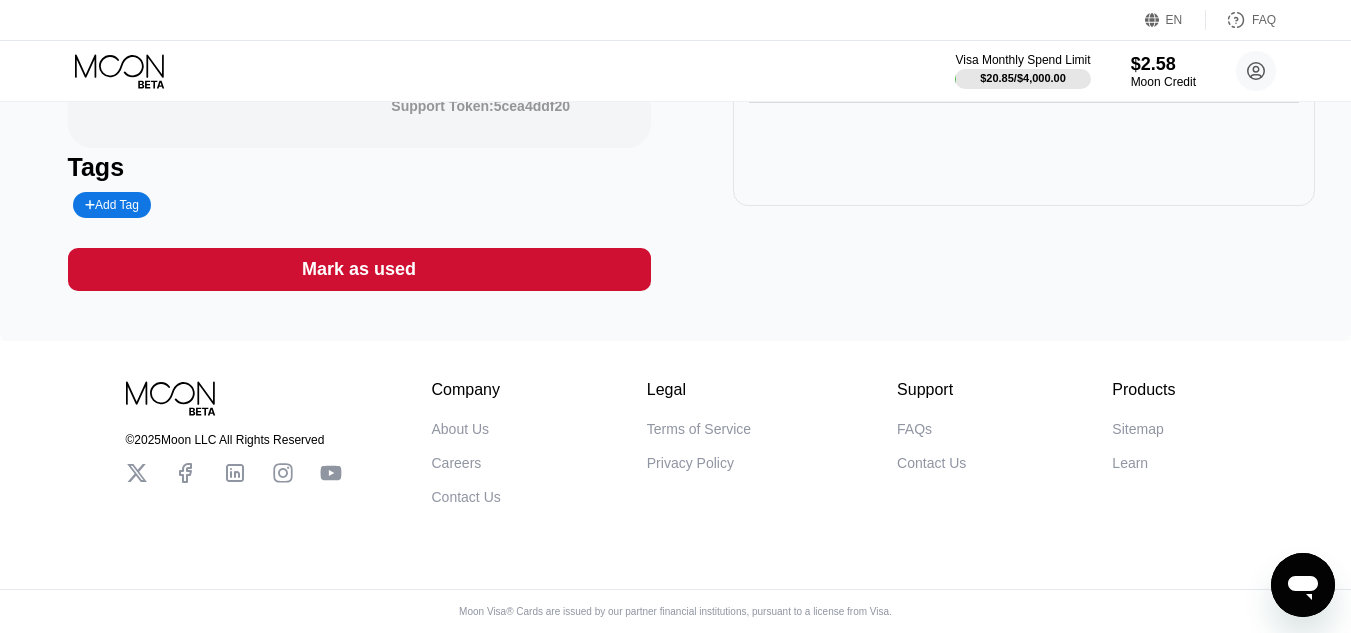 click on "Mark as used" at bounding box center (359, 269) 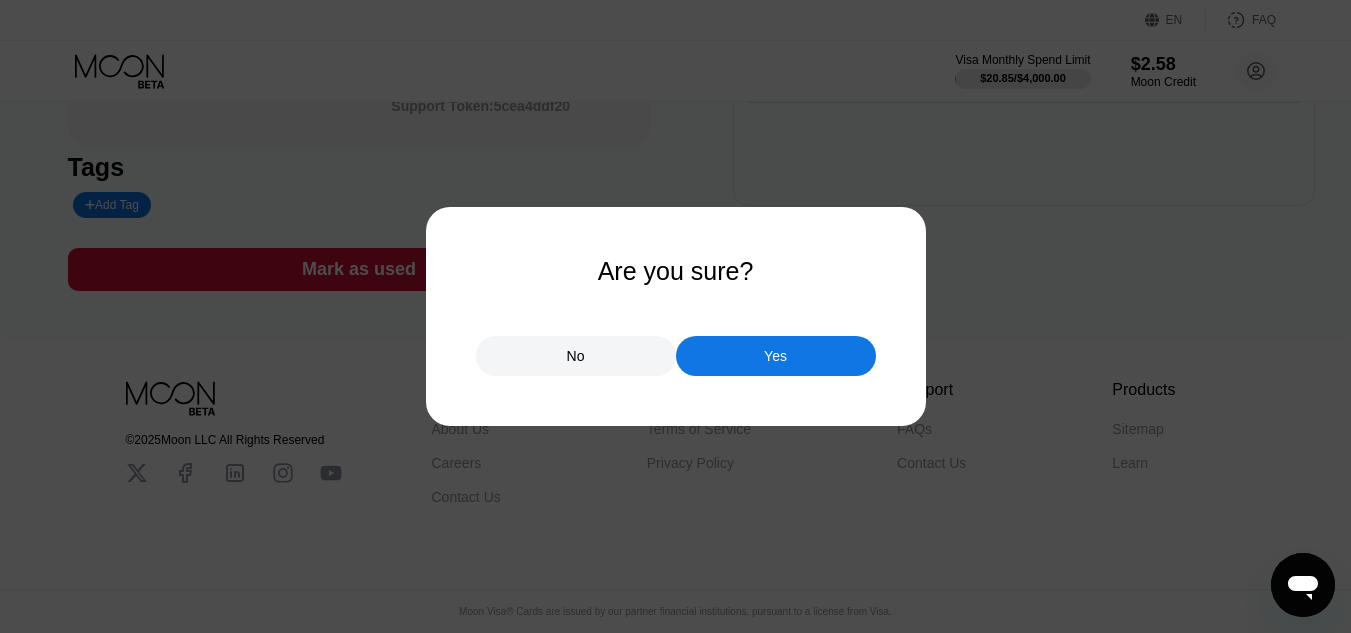 click on "No" at bounding box center (576, 356) 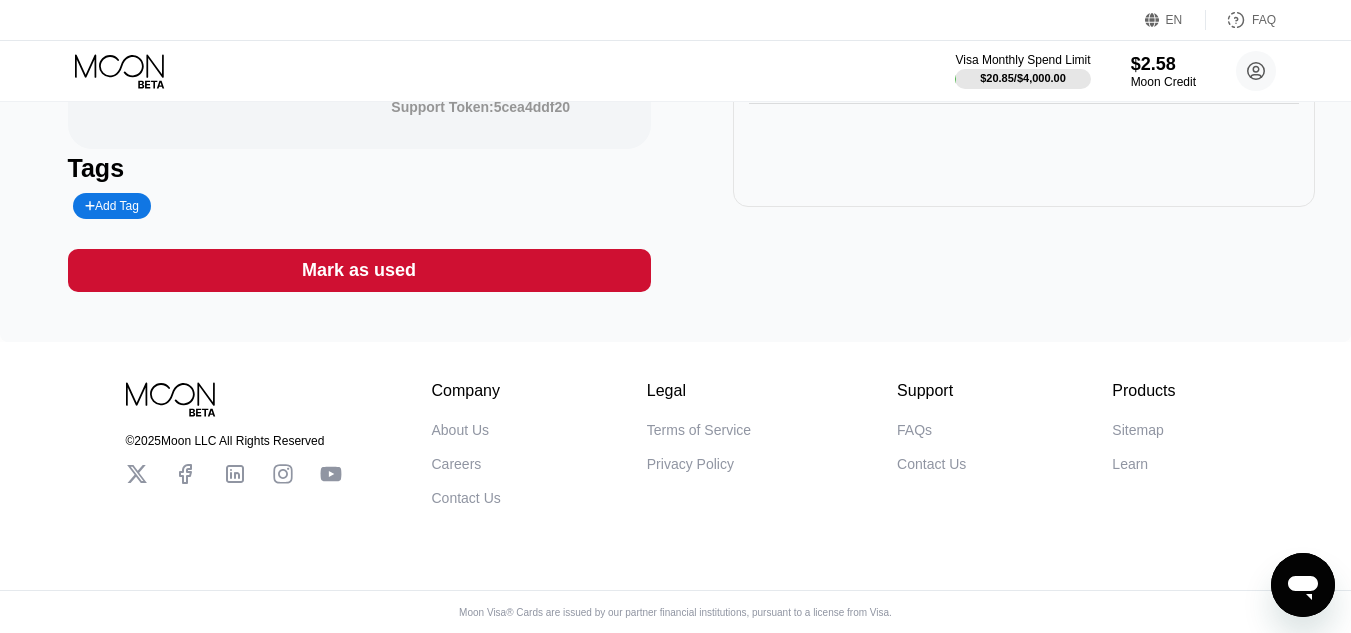 scroll, scrollTop: 400, scrollLeft: 0, axis: vertical 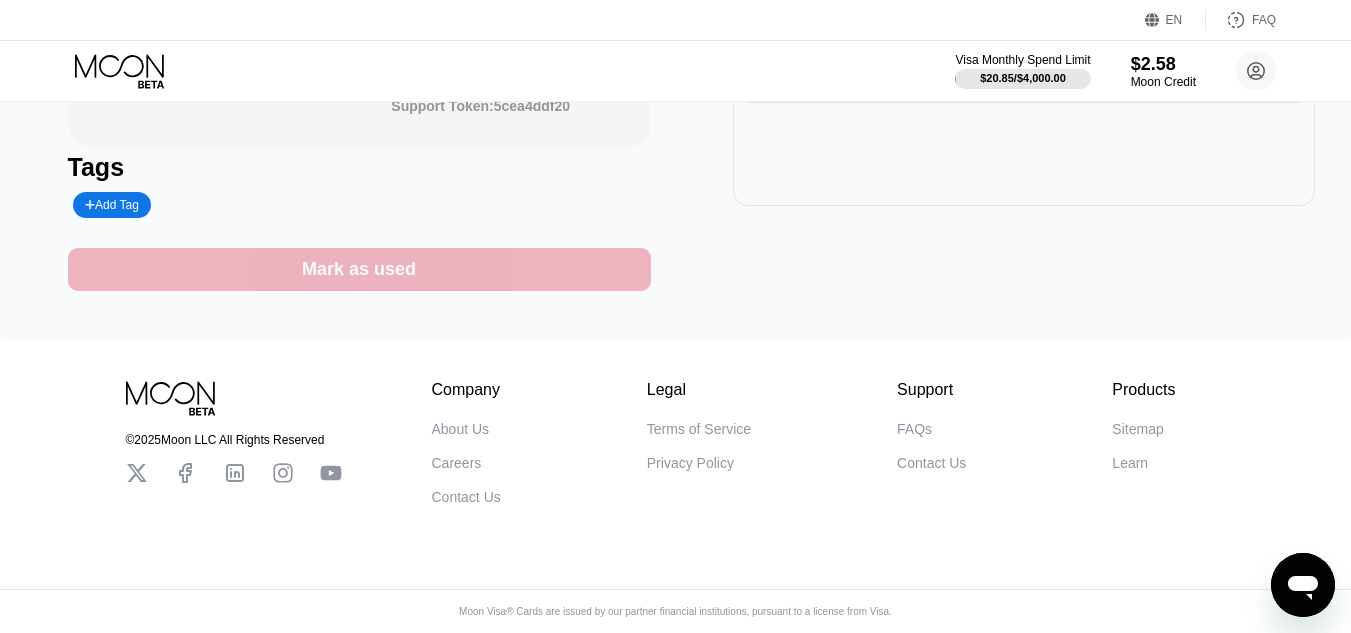 click on "Mark as used" at bounding box center (359, 269) 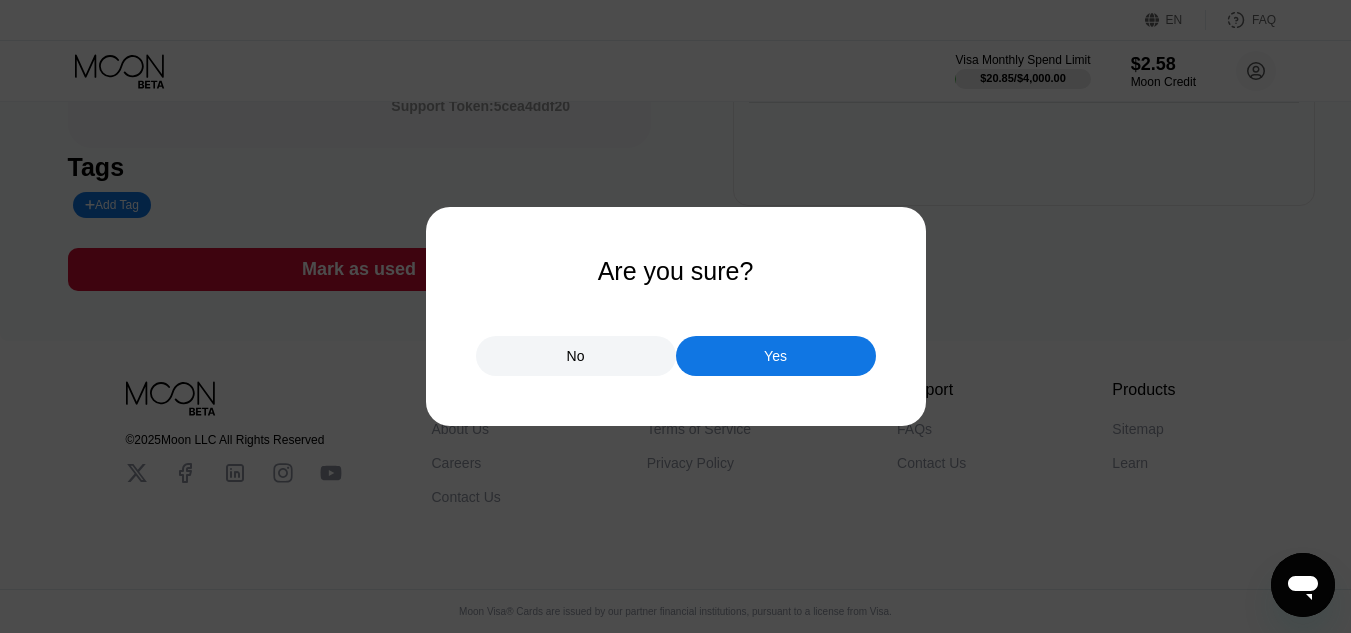 click on "Yes" at bounding box center (775, 356) 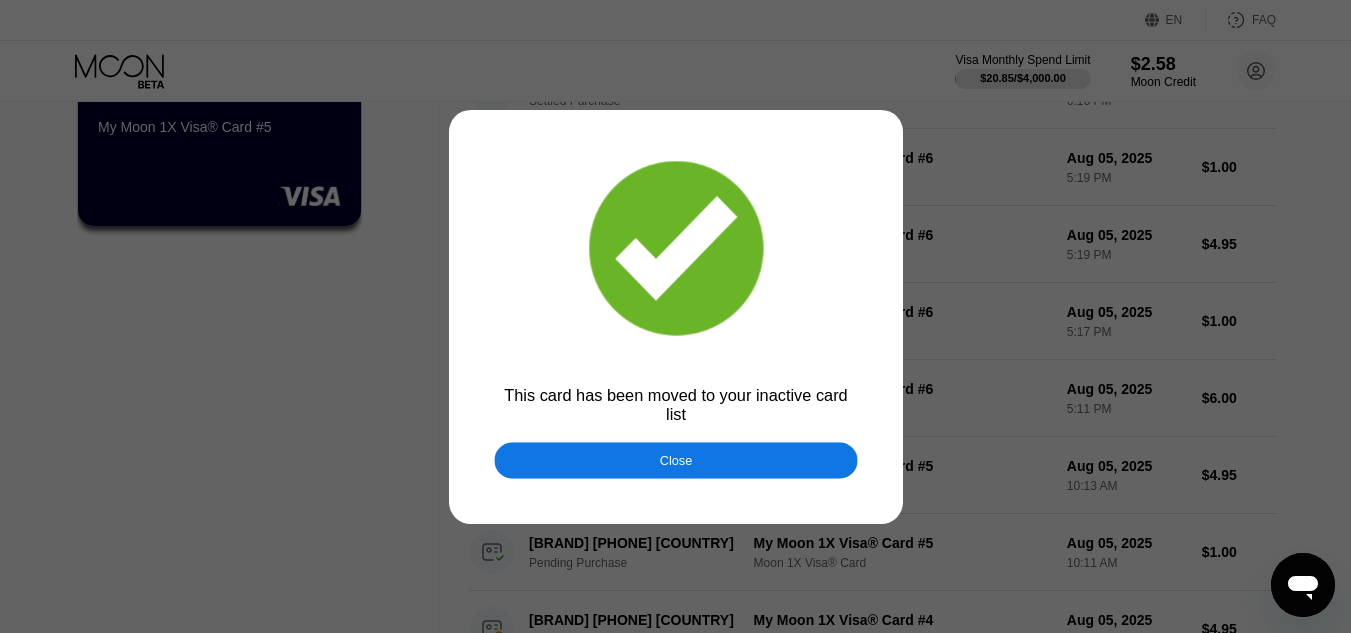 scroll, scrollTop: 0, scrollLeft: 0, axis: both 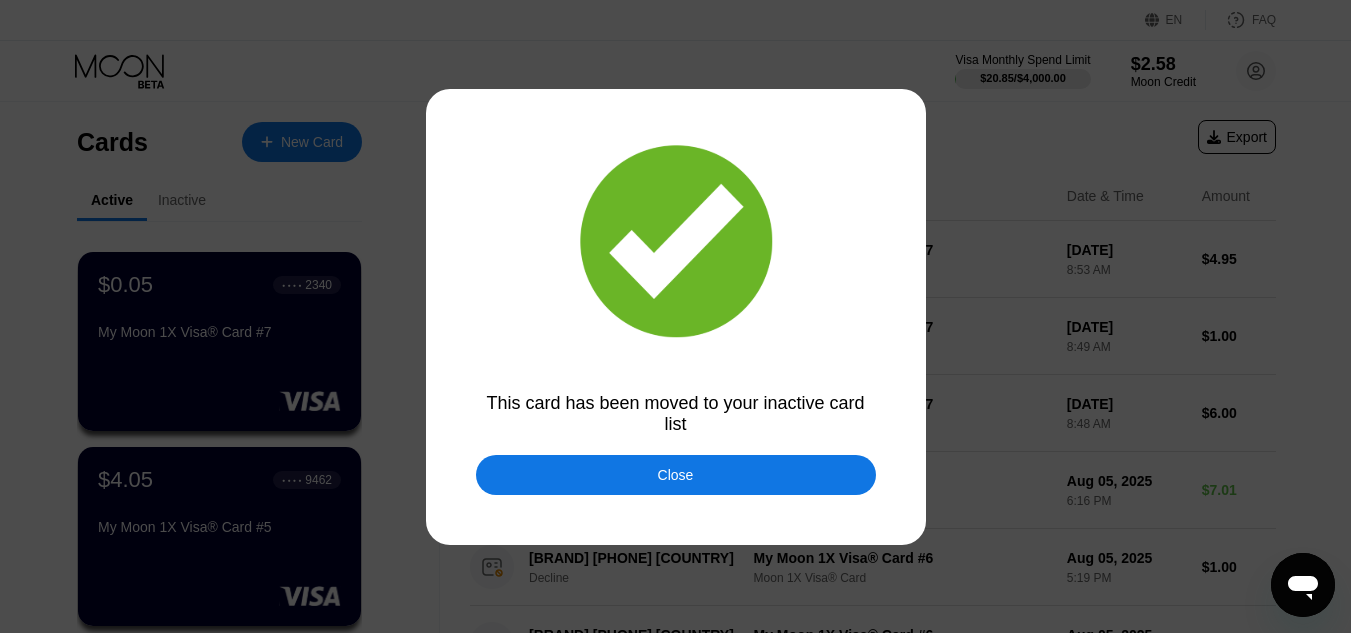 click on "Close" at bounding box center (676, 475) 